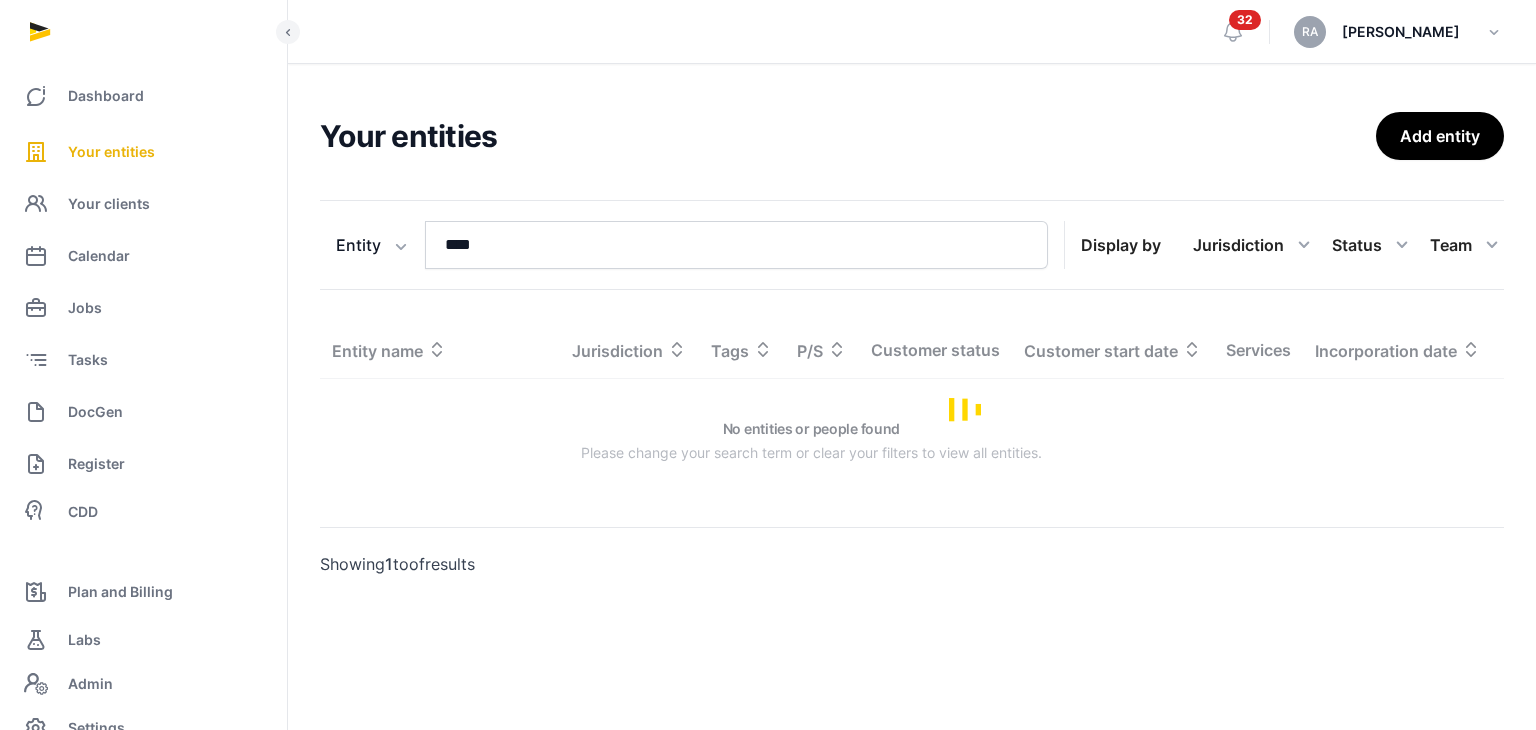 scroll, scrollTop: 0, scrollLeft: 0, axis: both 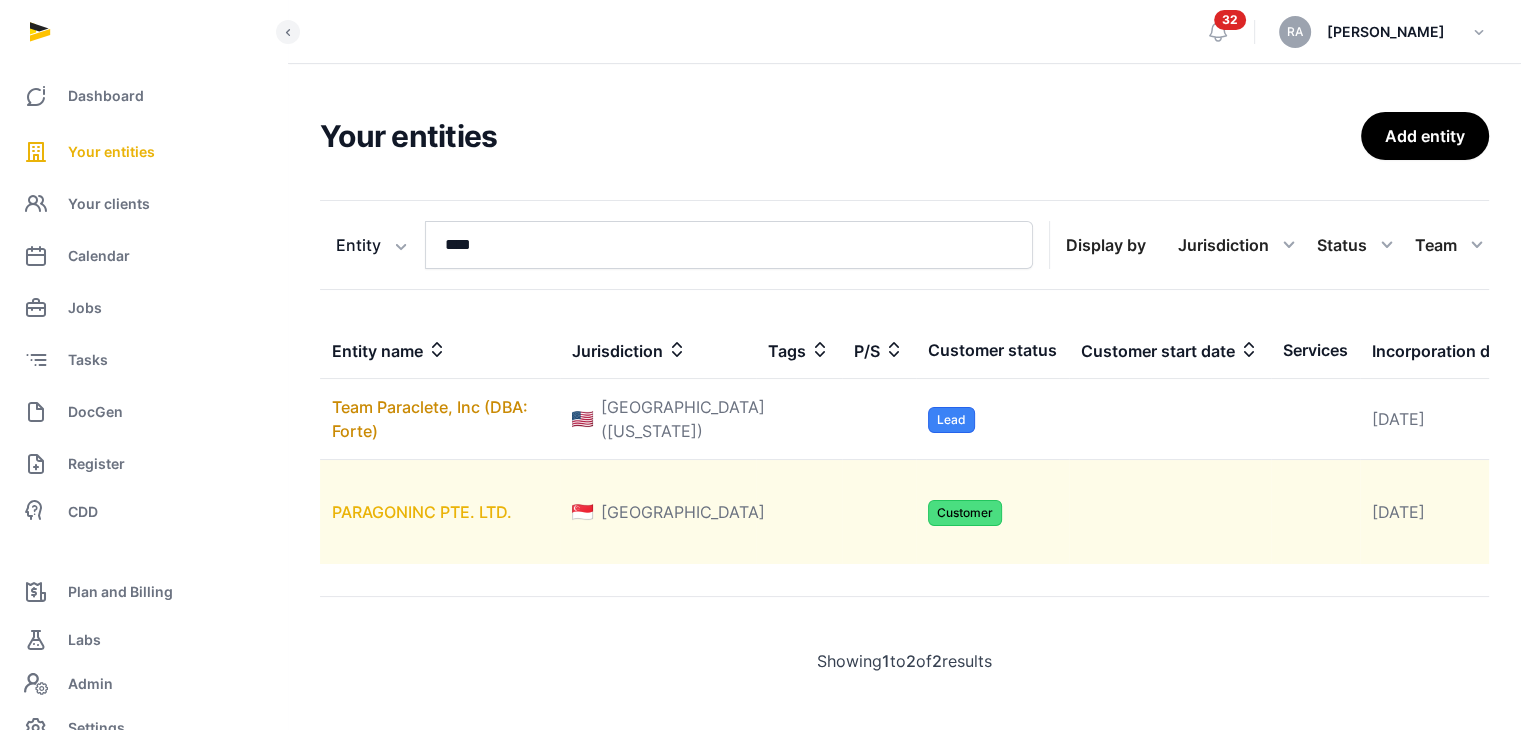 click on "PARAGONINC PTE. LTD." at bounding box center (422, 512) 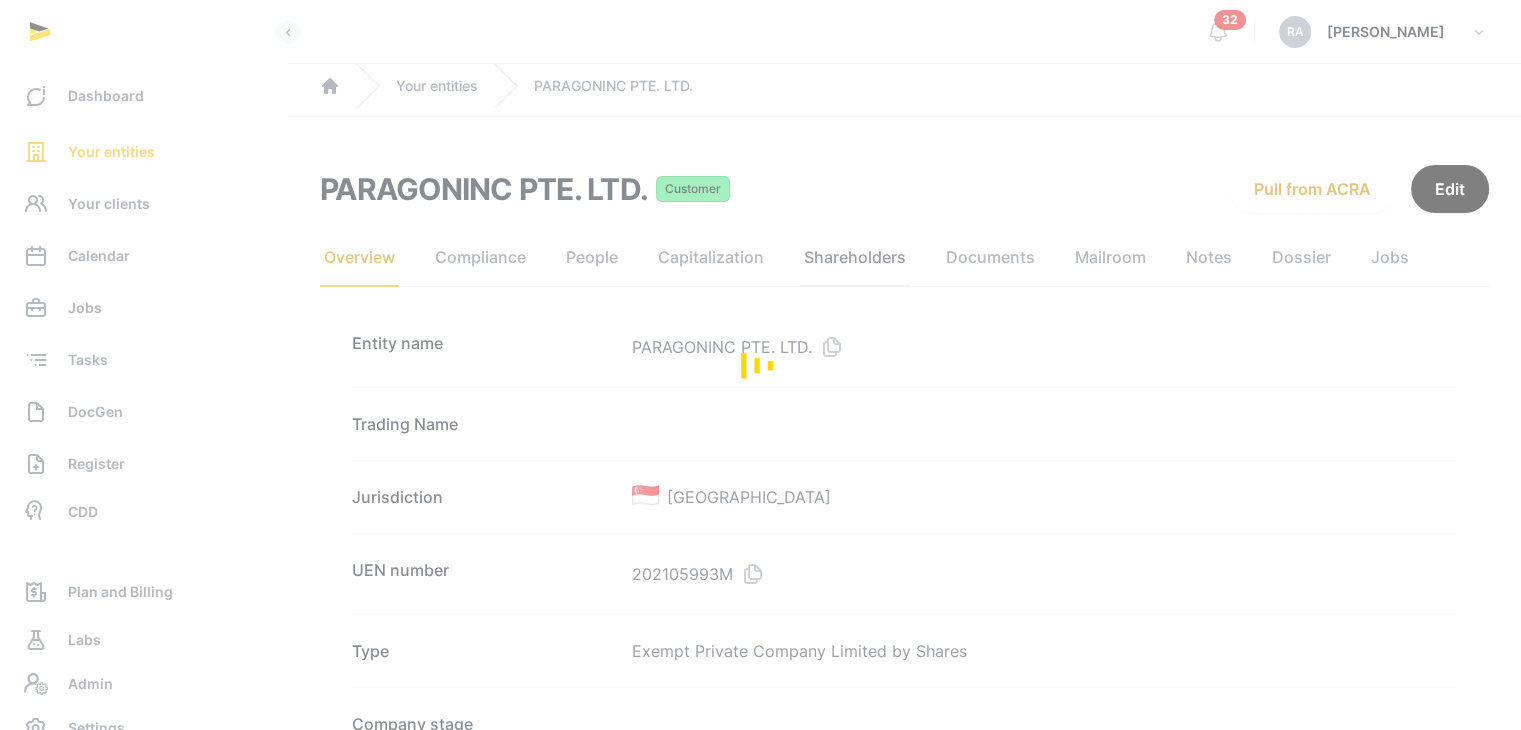 click on "Overview  Compliance  People  Capitalization  Shareholders  Documents  Mailroom  Notes  Dossier  Jobs  Entity name PARAGONINC PTE. LTD.  Trading Name   Jurisdiction [GEOGRAPHIC_DATA] UEN number 202105993M  Type Exempt Private Company Limited by Shares  Company stage Parent/Subsidiary Industry Description SUPPLY CHAIN  Website Email address Office phone number Primary countries of operation Activities 70201-MANAGEMENT CONSULTANCY SERVICES 85491 - CORPORATE TRAINING SERVICES AND MOTIVATIONAL COURSE PROVIDERS Registered address [STREET_ADDRESS]  Incorporation date [DATE]  Tags Entity status Active  Registered Agent (Managed by Stellar) Questionnaire Update Customer status Customer Customer start date Freemium No Channel Partner No Service Partner No Risk rating" at bounding box center (904, 1264) 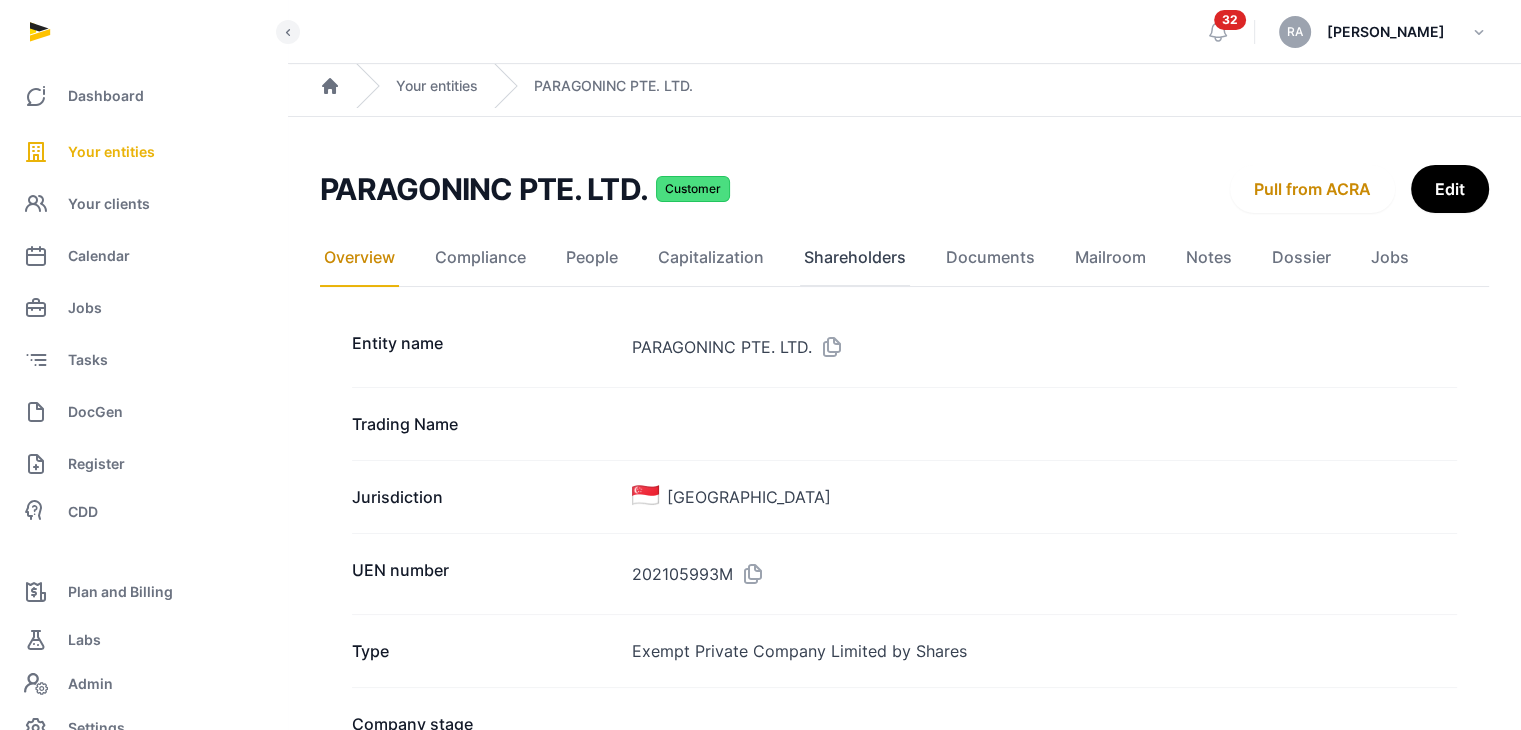 click on "Shareholders" 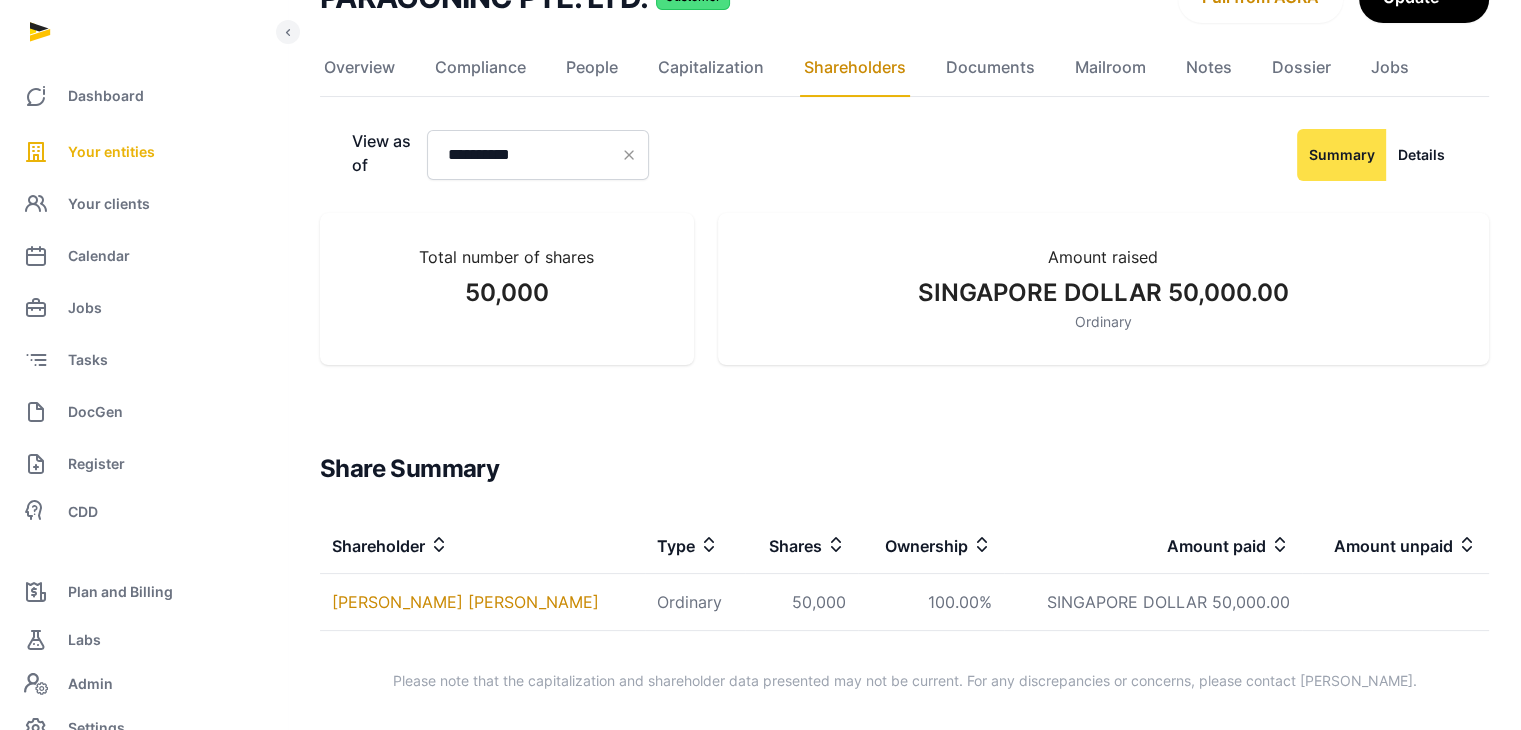 scroll, scrollTop: 0, scrollLeft: 0, axis: both 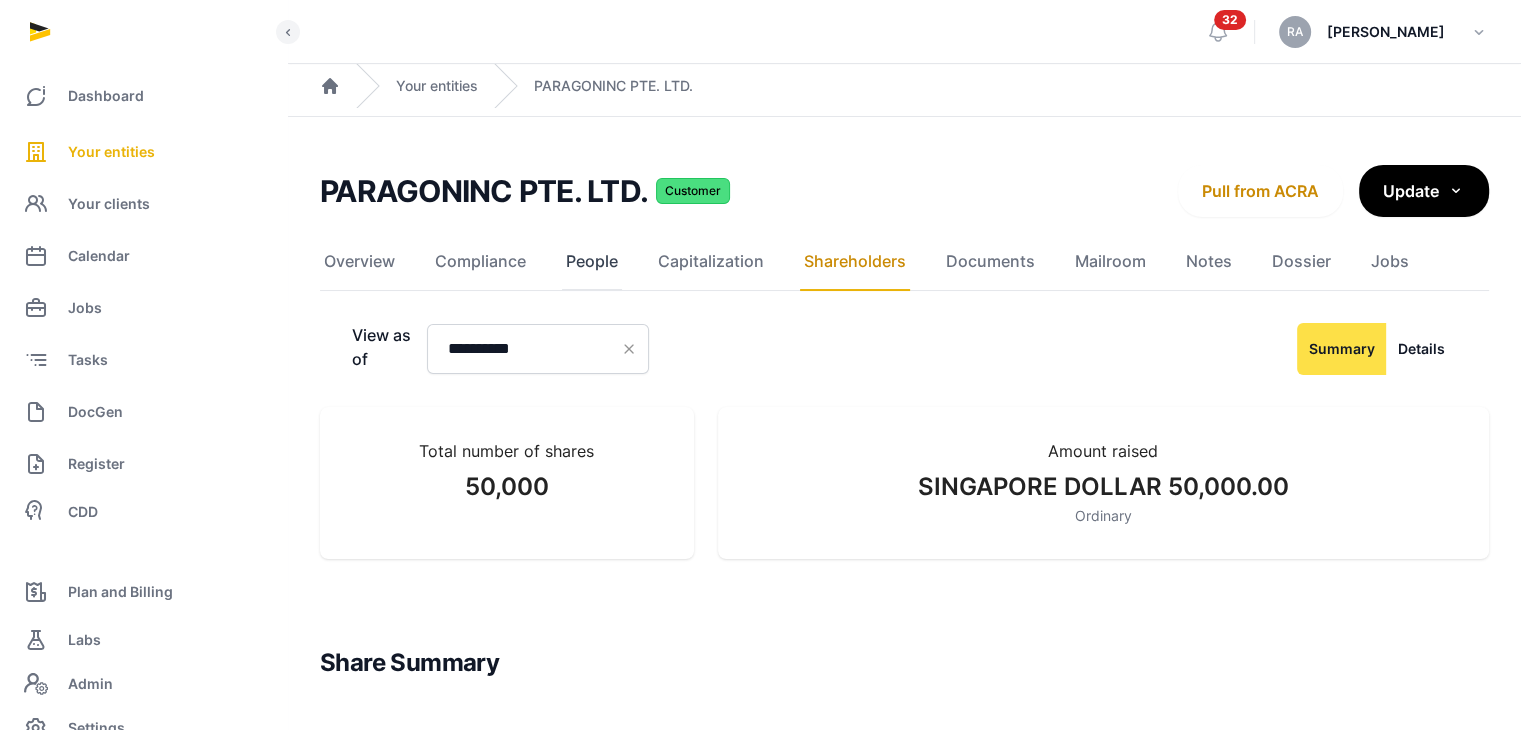 click on "People" 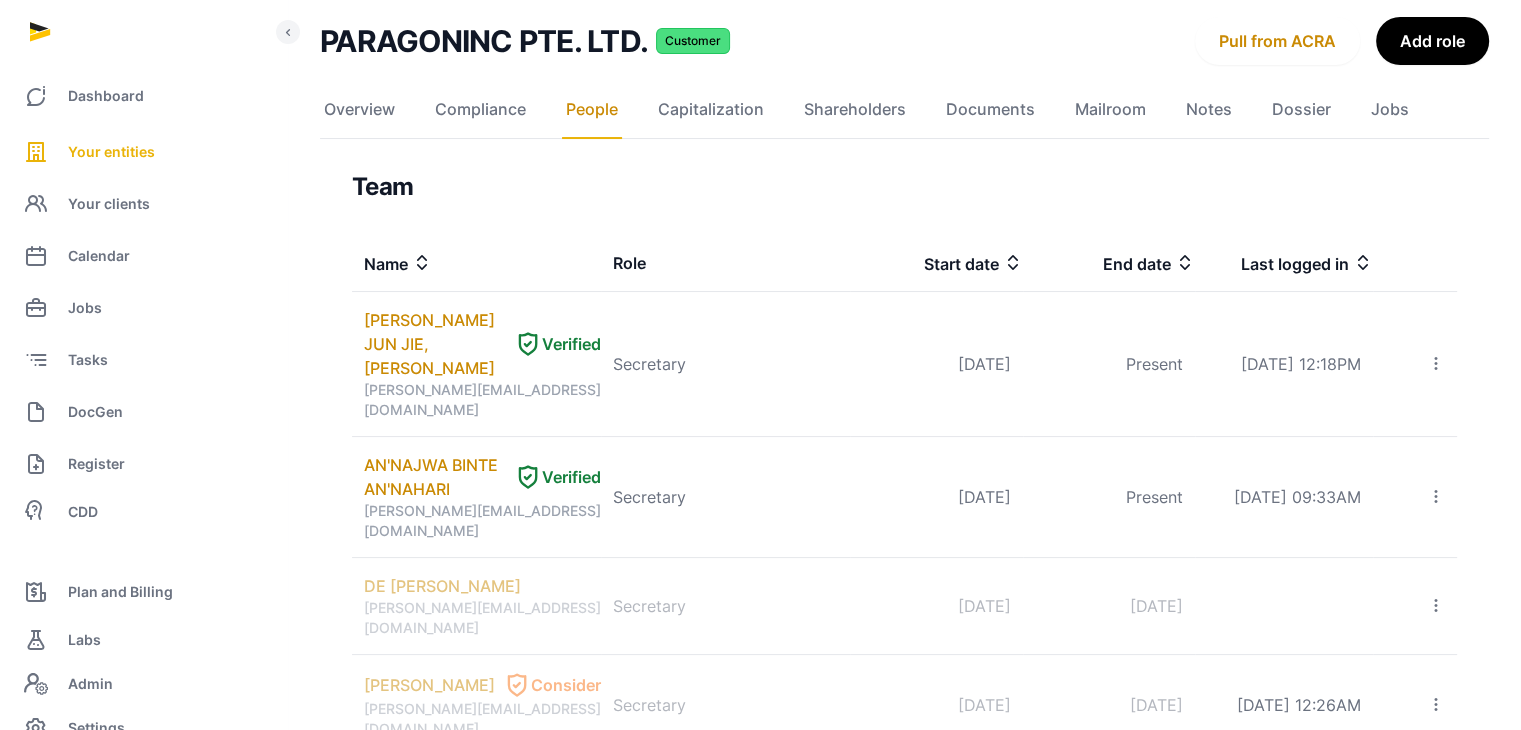 scroll, scrollTop: 0, scrollLeft: 0, axis: both 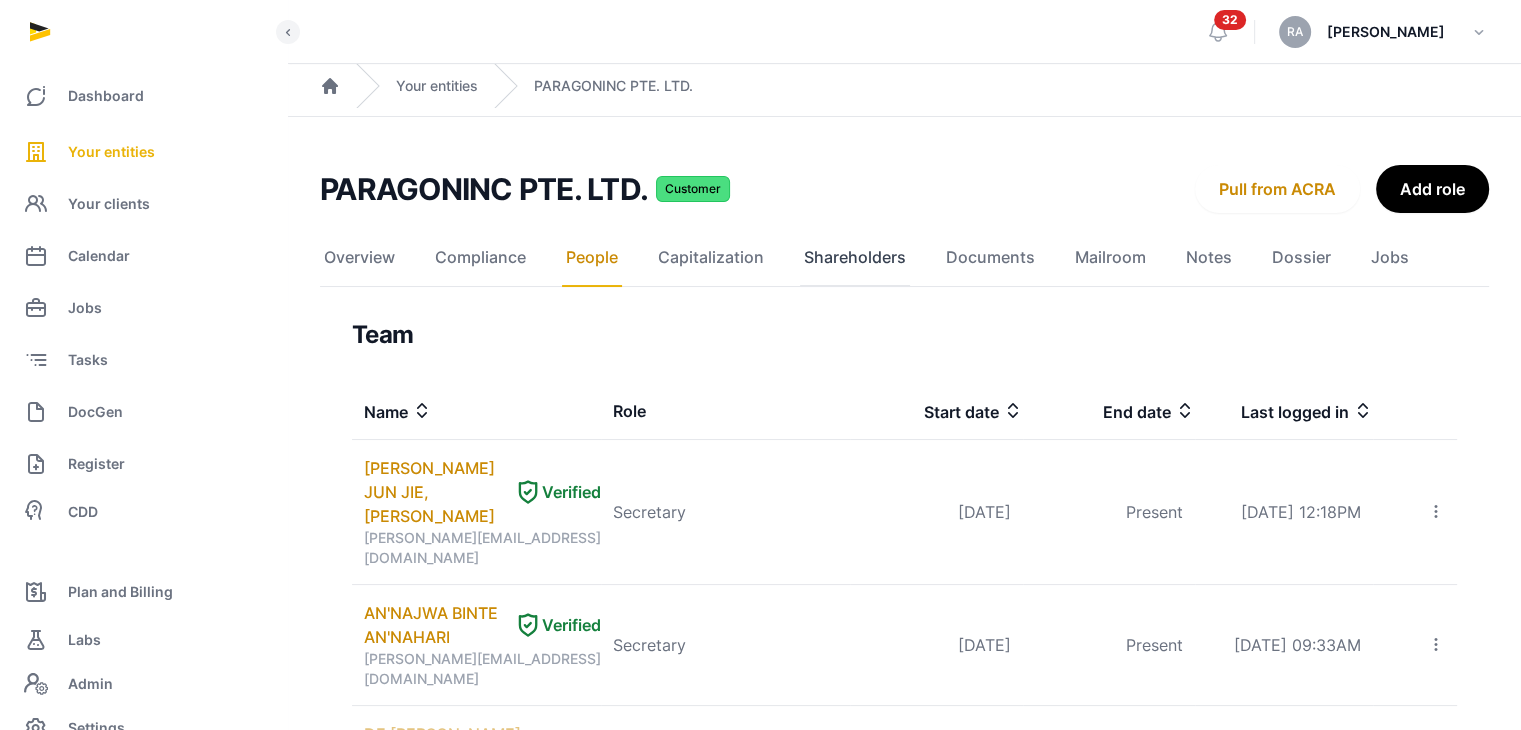 click on "Shareholders" 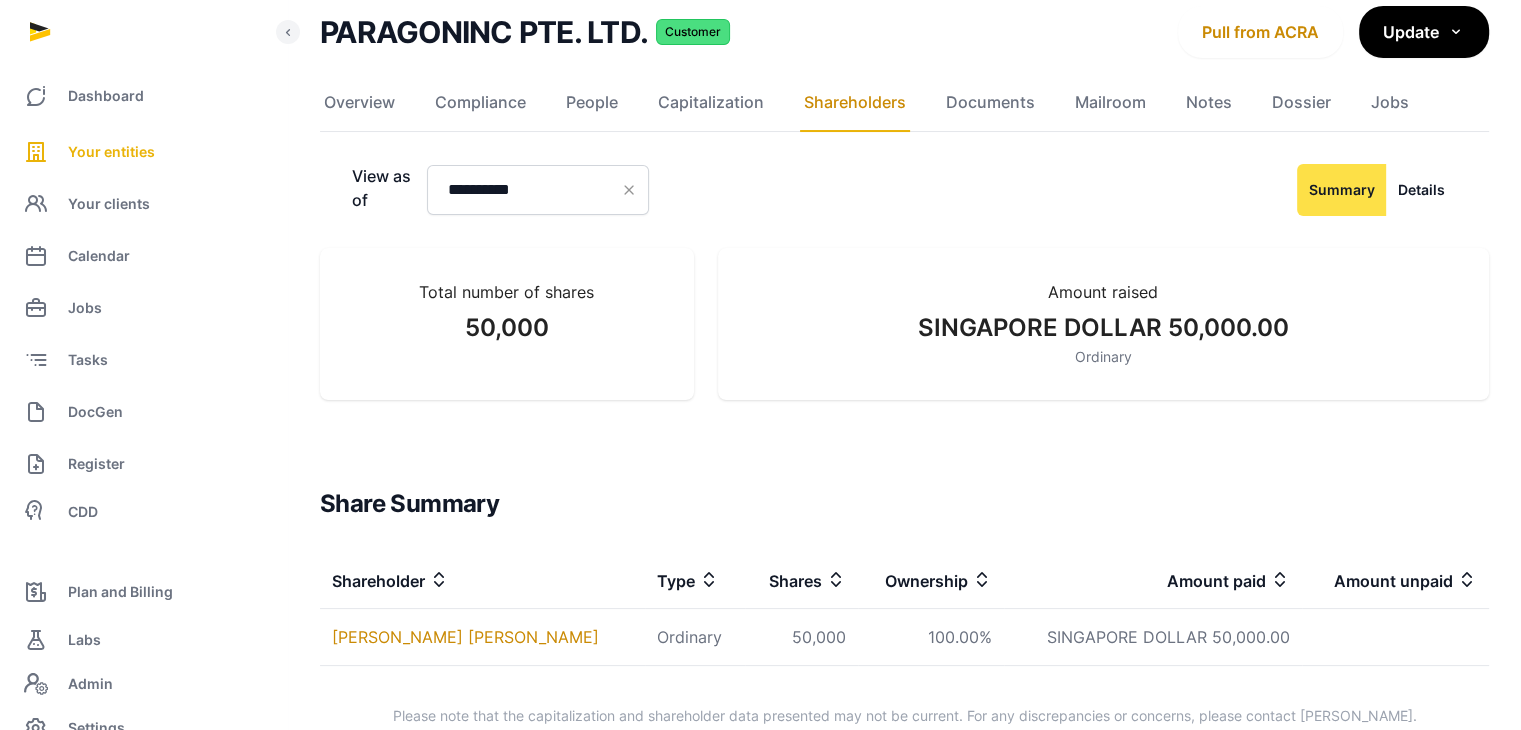 scroll, scrollTop: 194, scrollLeft: 0, axis: vertical 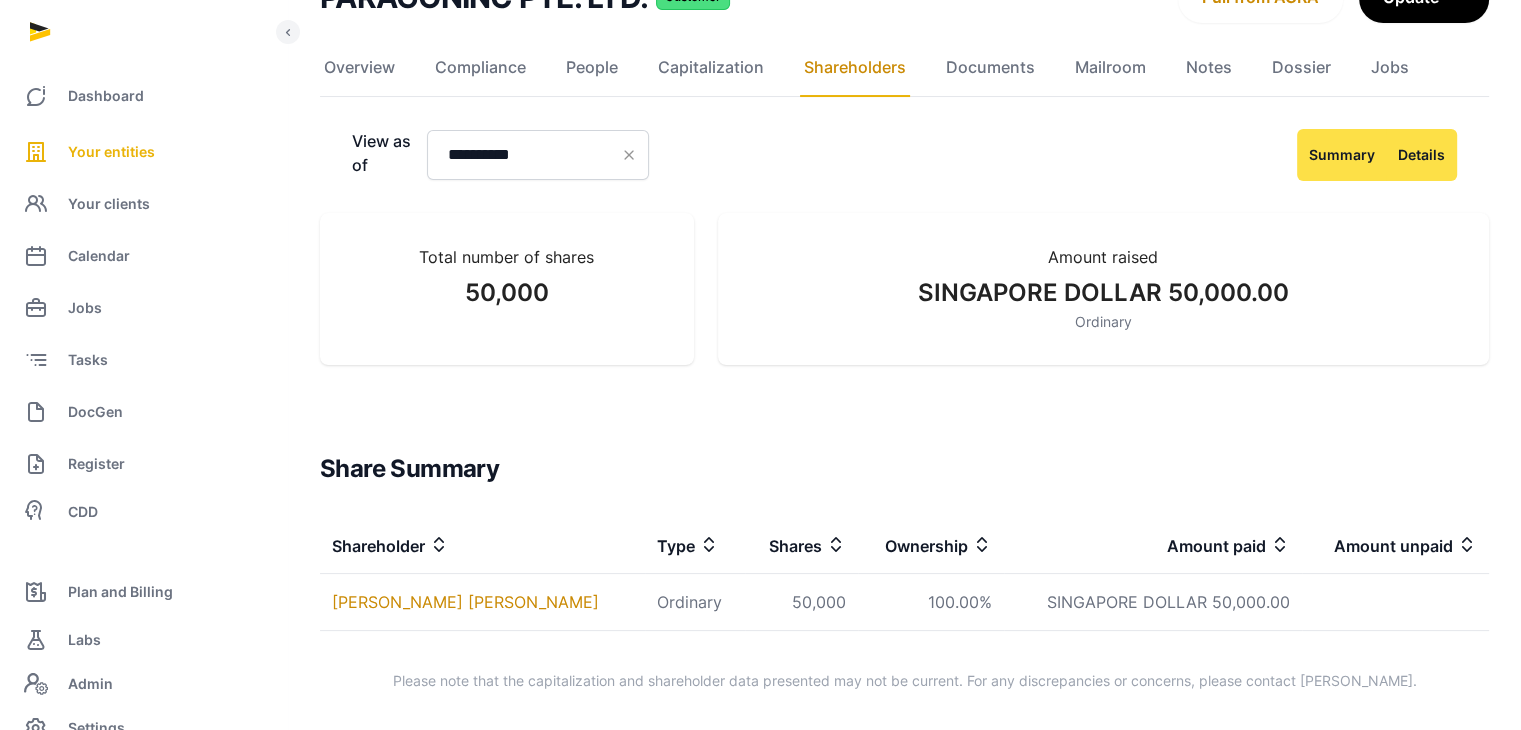 click on "Details" at bounding box center (1421, 155) 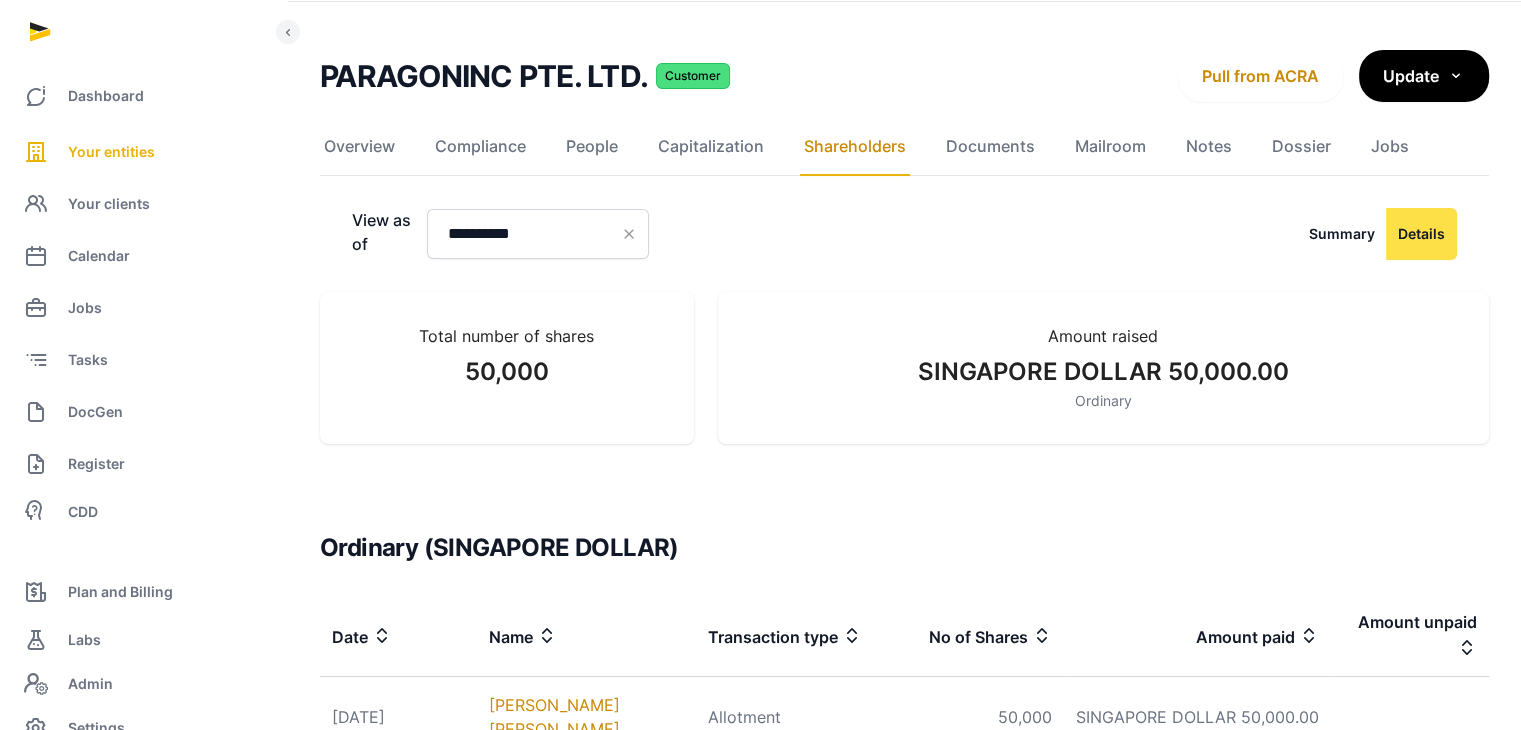 scroll, scrollTop: 0, scrollLeft: 0, axis: both 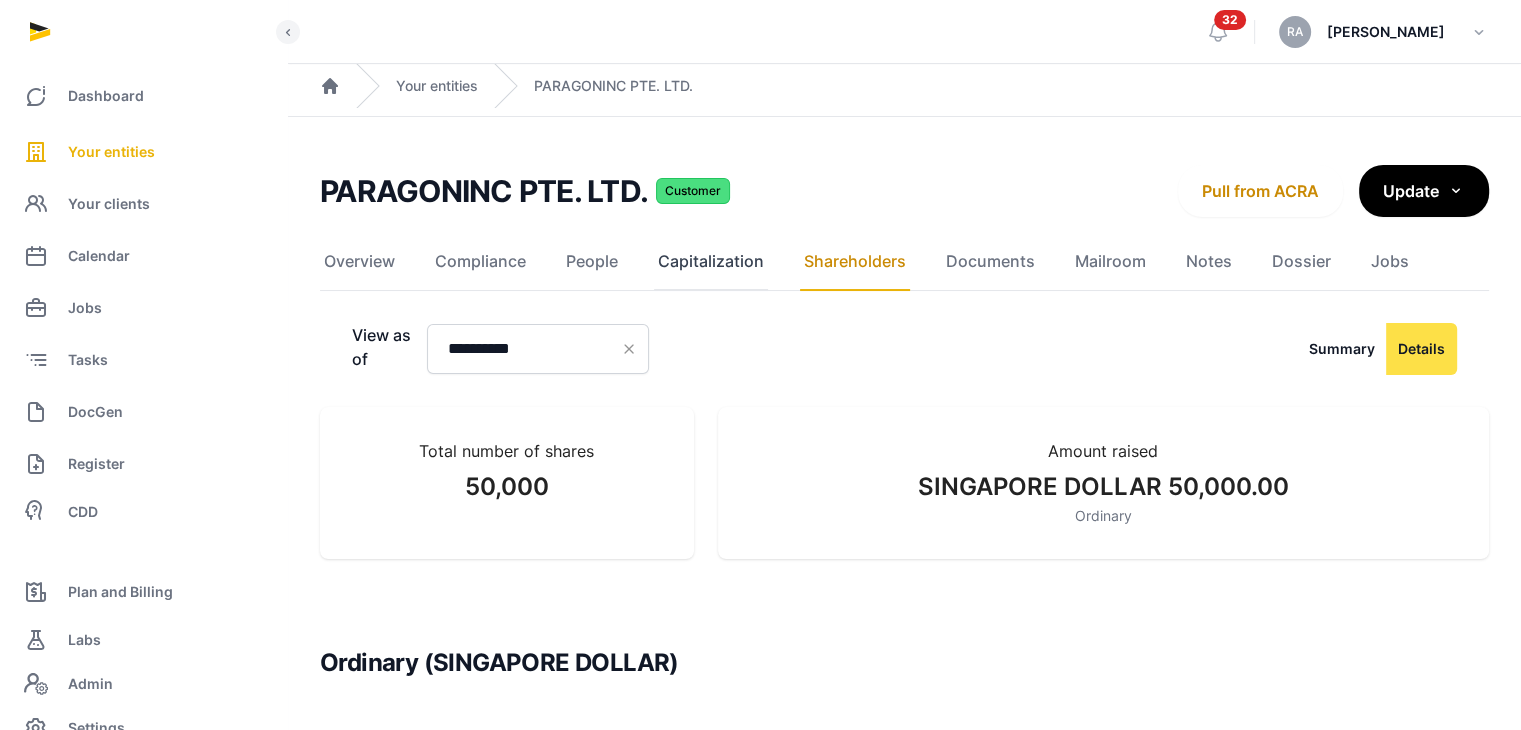 click on "Capitalization" 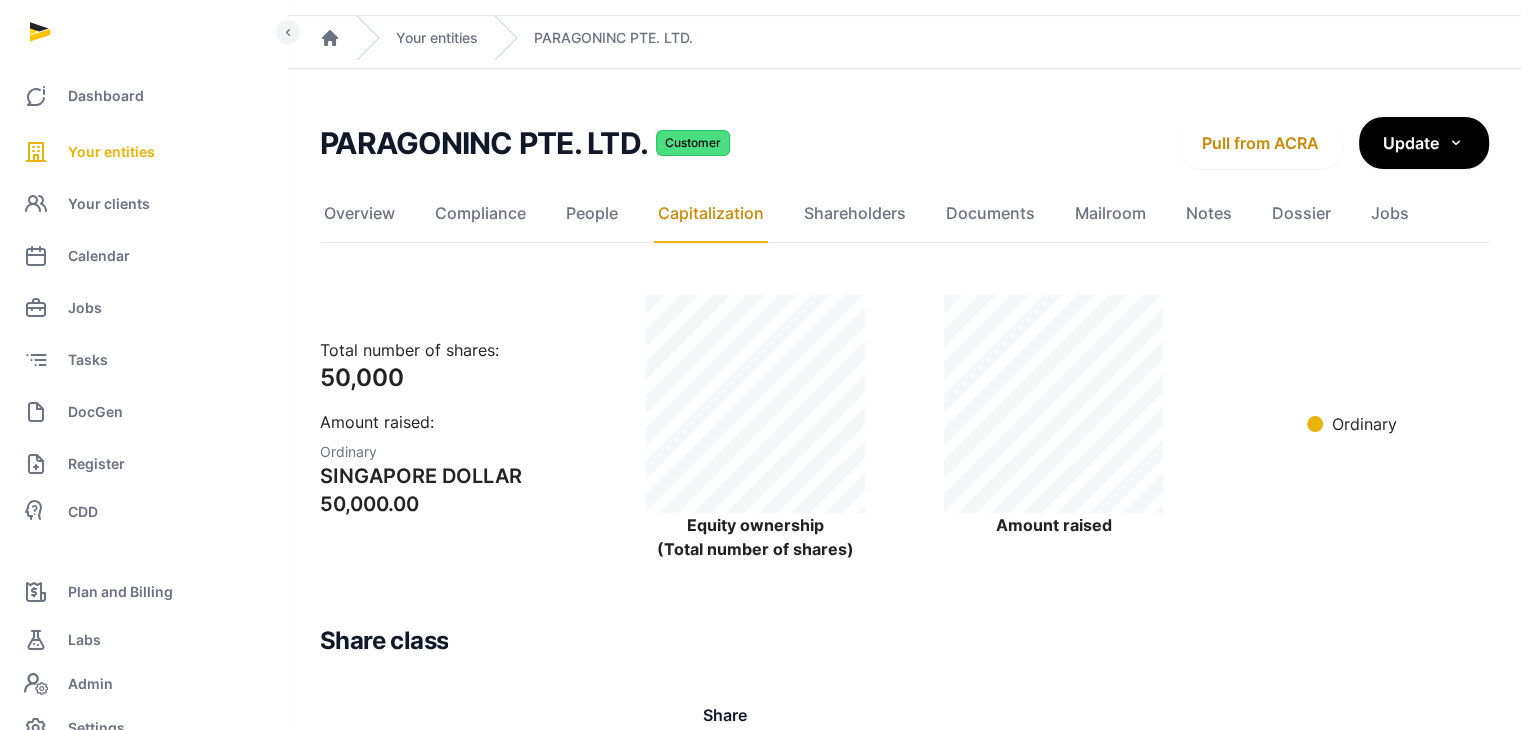 scroll, scrollTop: 32, scrollLeft: 0, axis: vertical 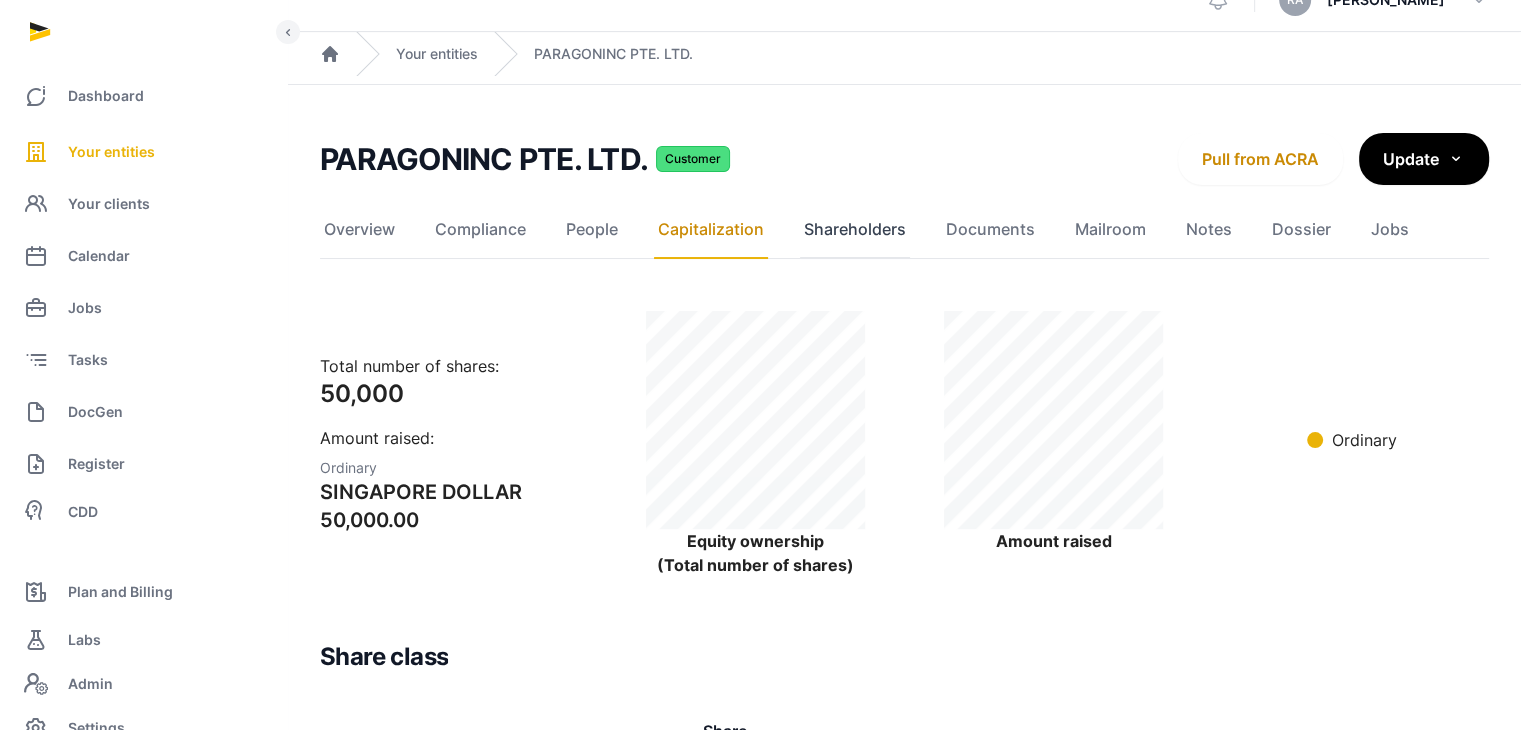 click on "Shareholders" 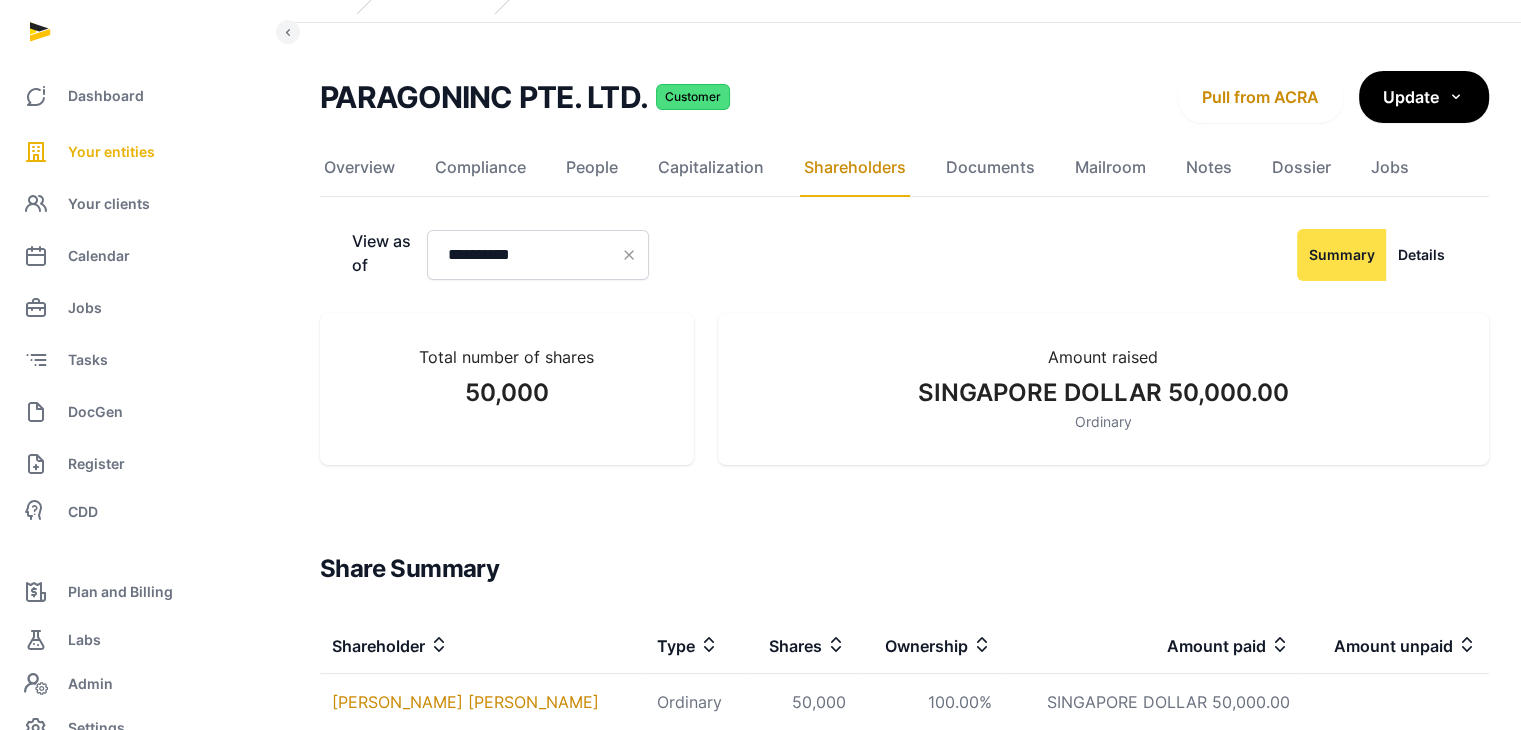 scroll, scrollTop: 194, scrollLeft: 0, axis: vertical 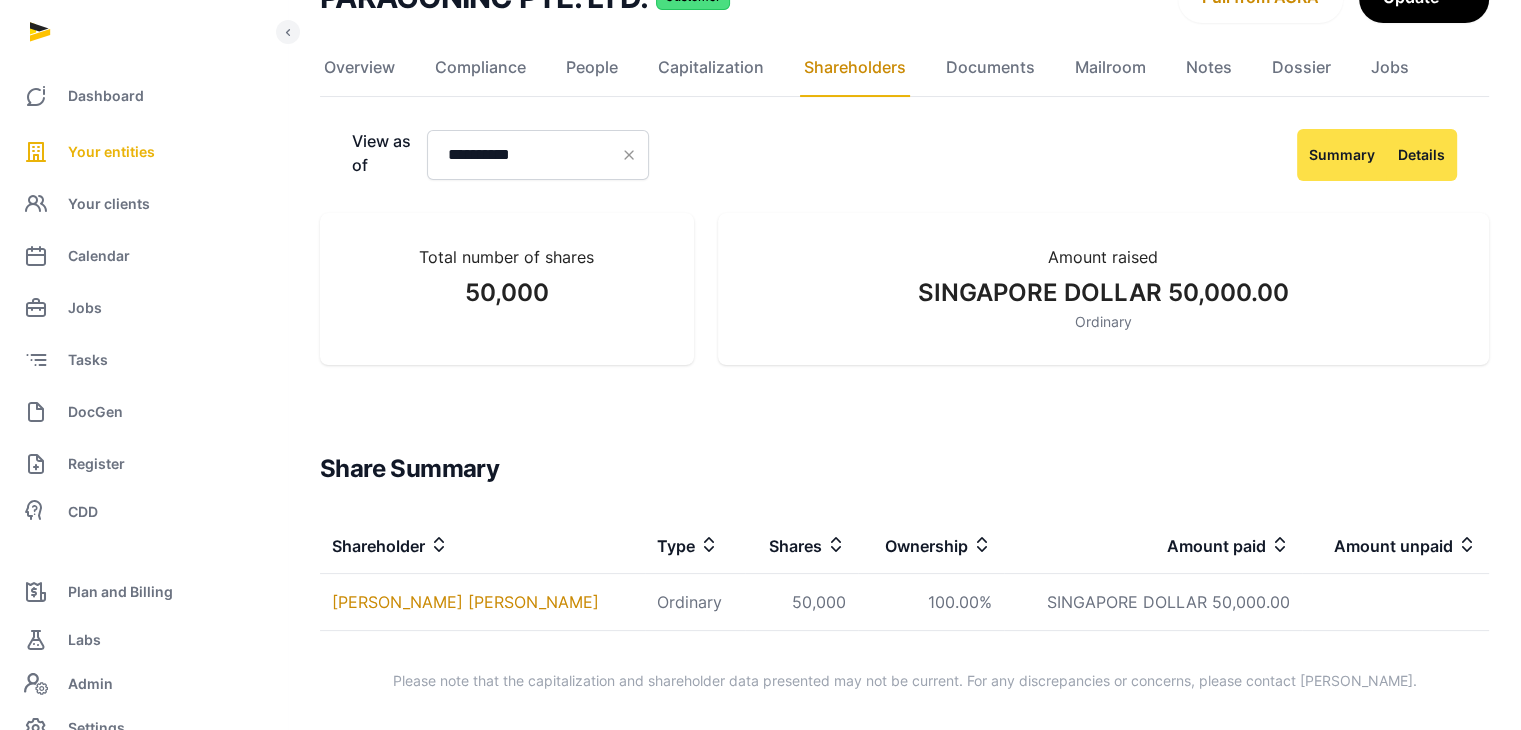 click on "Details" at bounding box center (1421, 155) 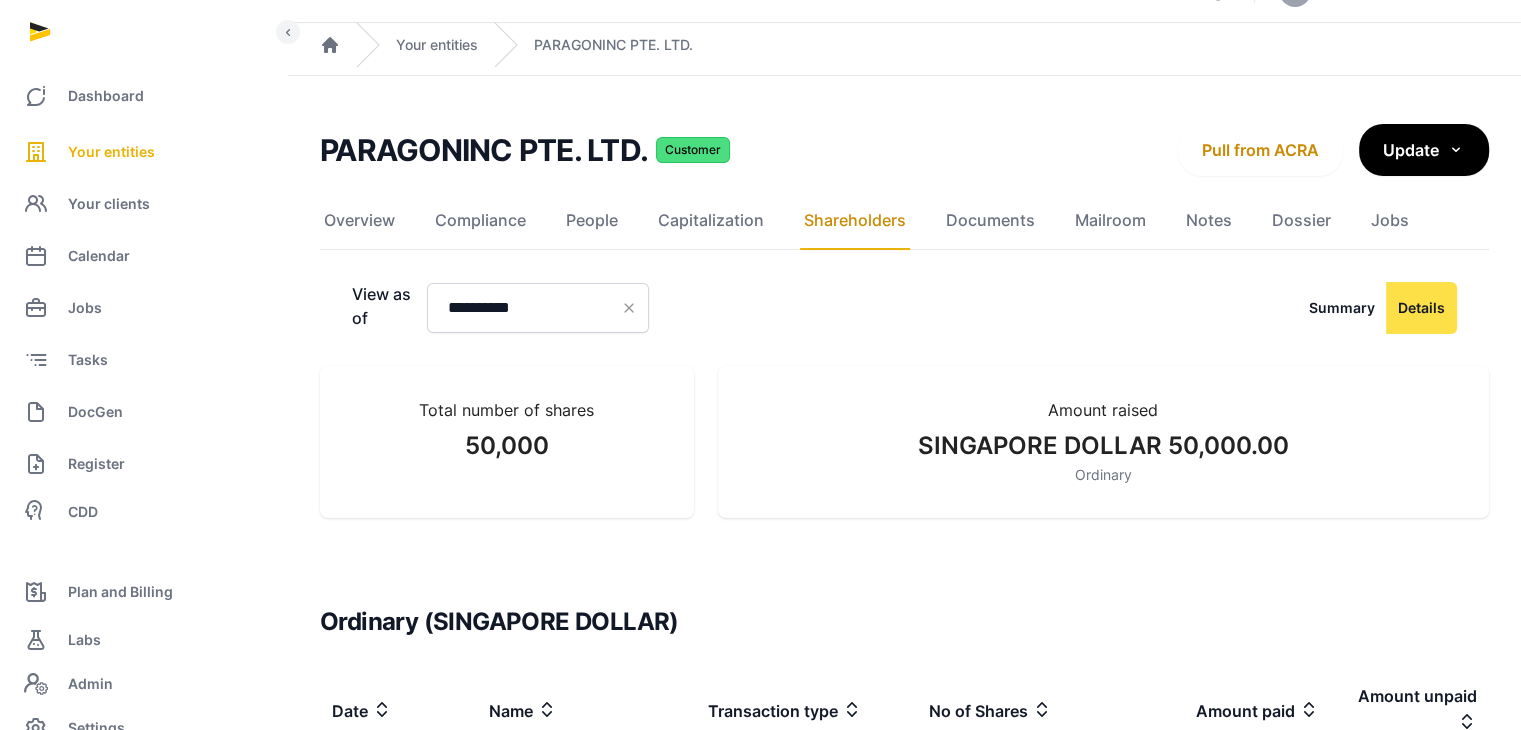 scroll, scrollTop: 0, scrollLeft: 0, axis: both 